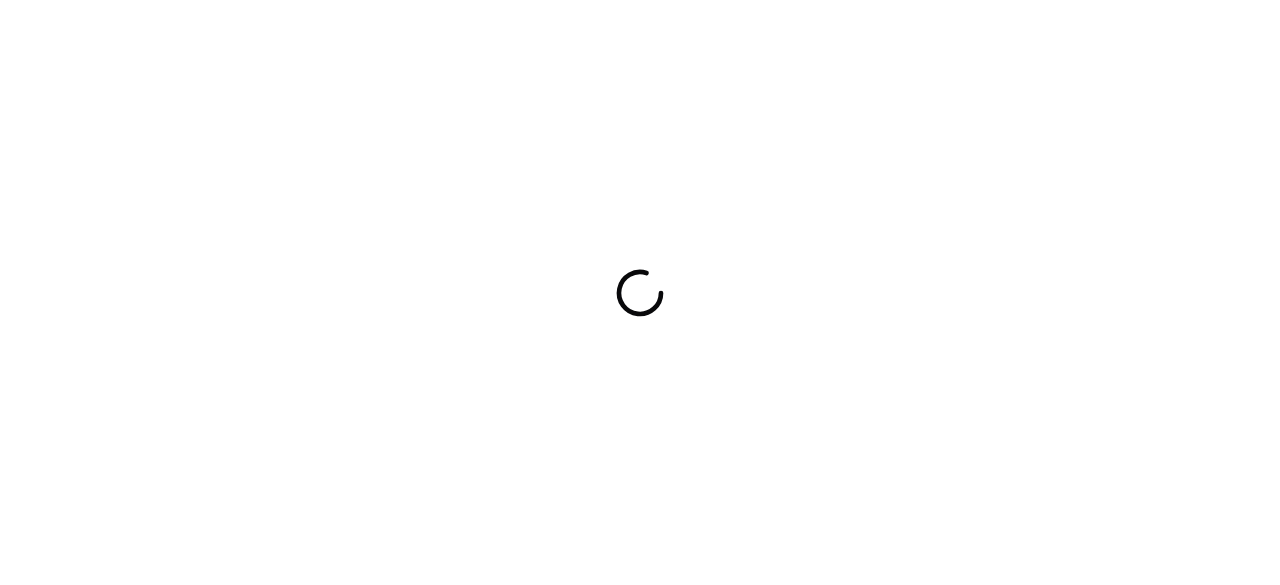 scroll, scrollTop: 0, scrollLeft: 0, axis: both 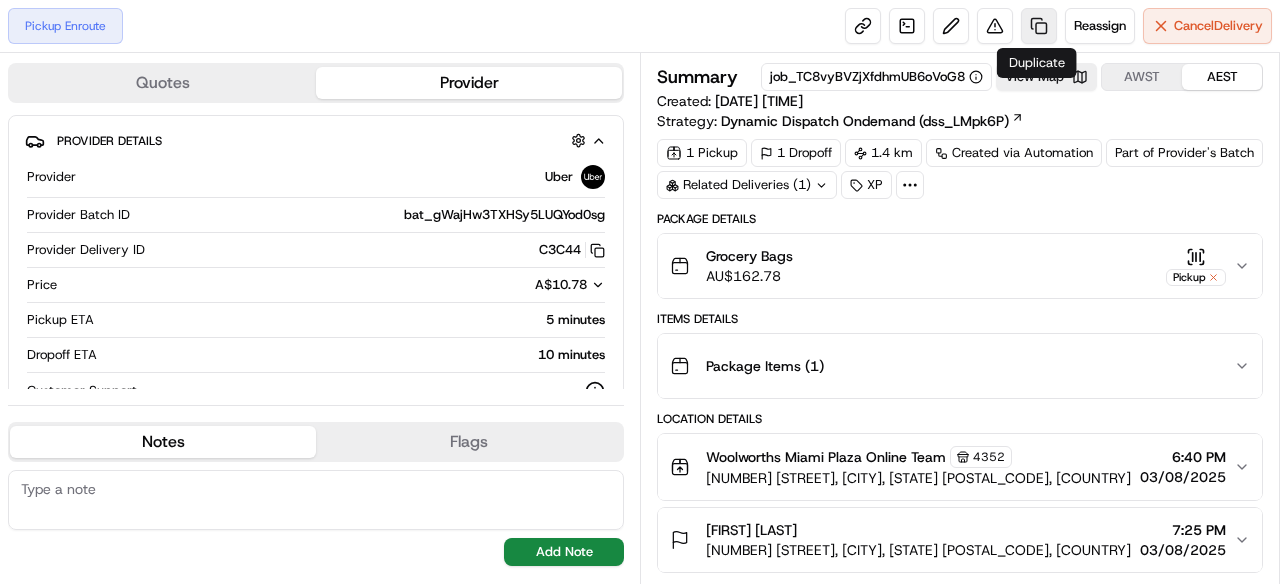 click at bounding box center [1039, 26] 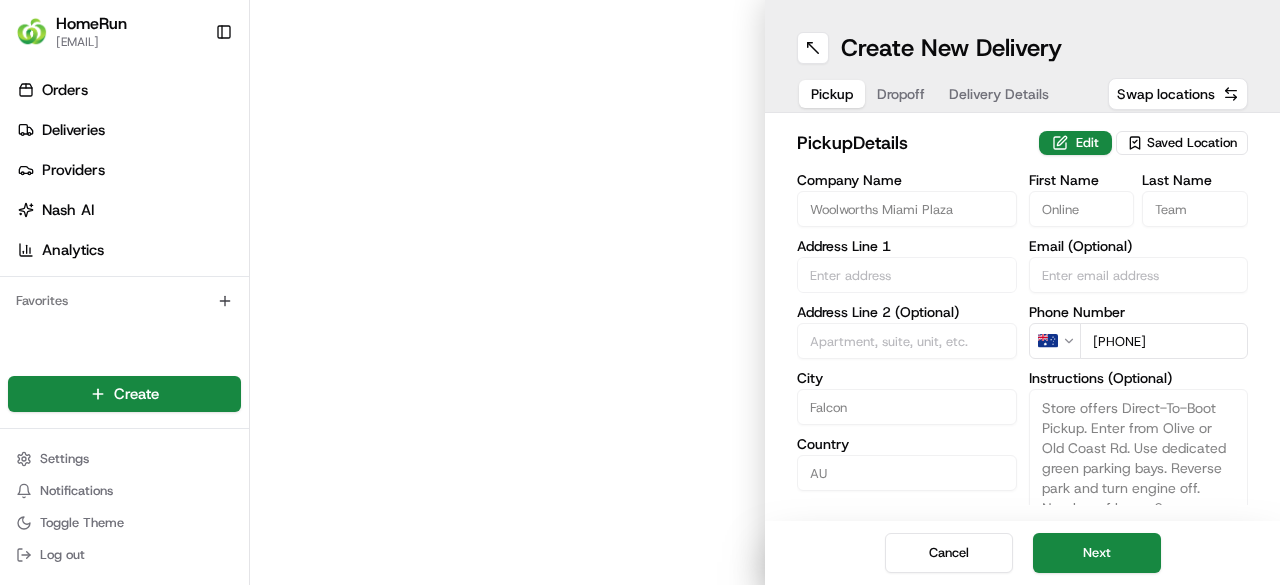 type on "3 Olive Road" 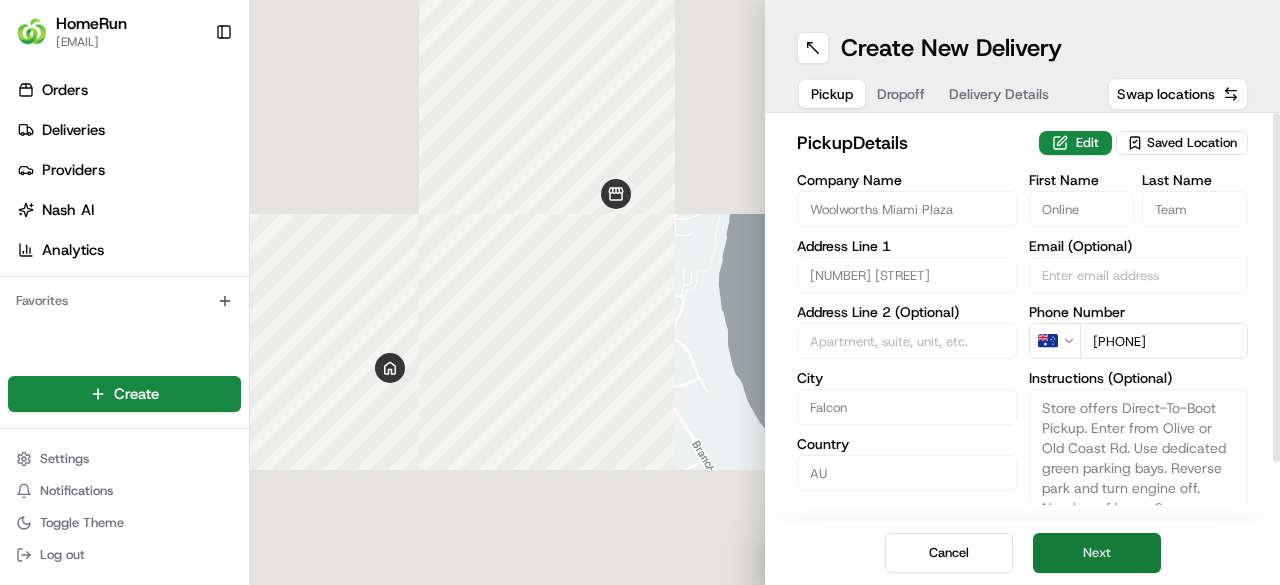 click on "Next" at bounding box center [1097, 553] 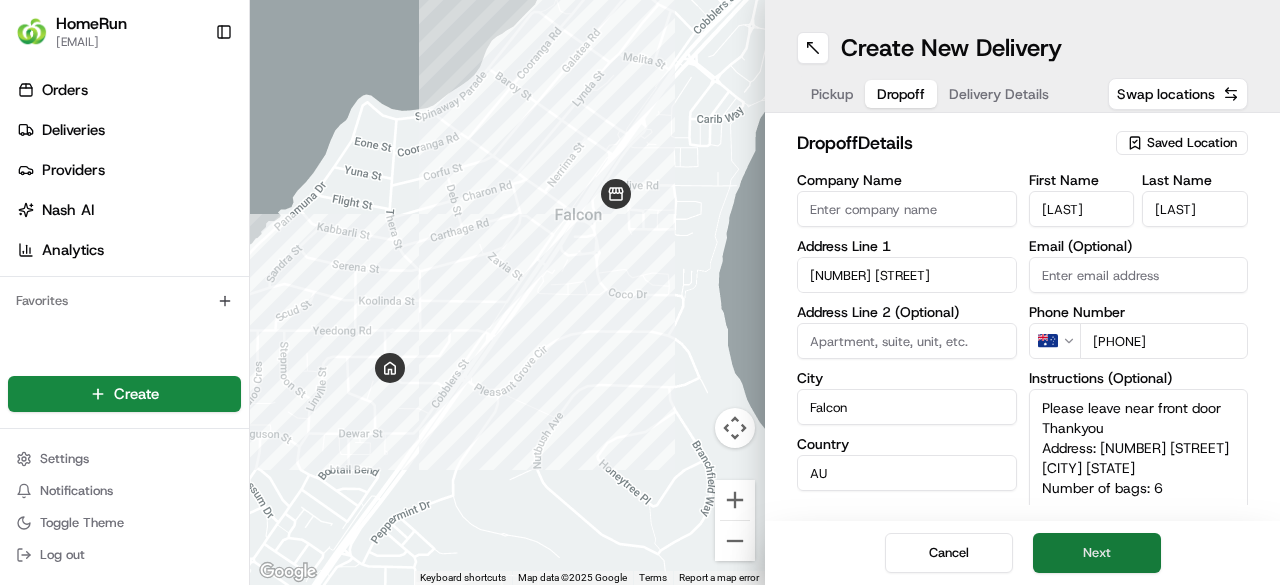 click on "Next" at bounding box center (1097, 553) 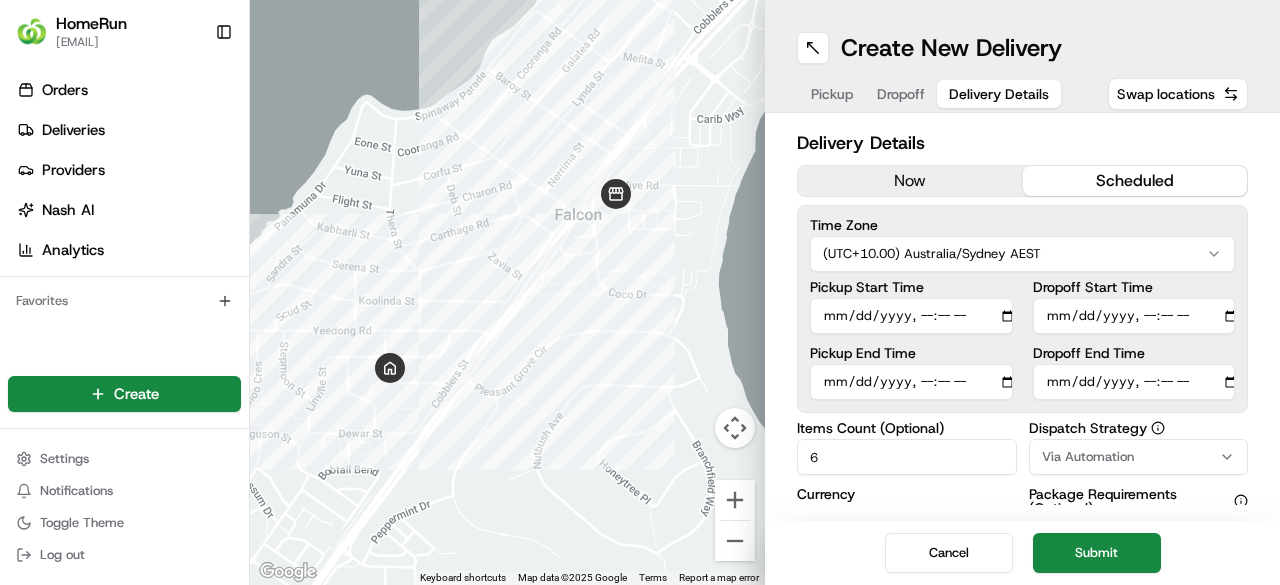 drag, startPoint x: 1135, startPoint y: 561, endPoint x: 1146, endPoint y: 563, distance: 11.18034 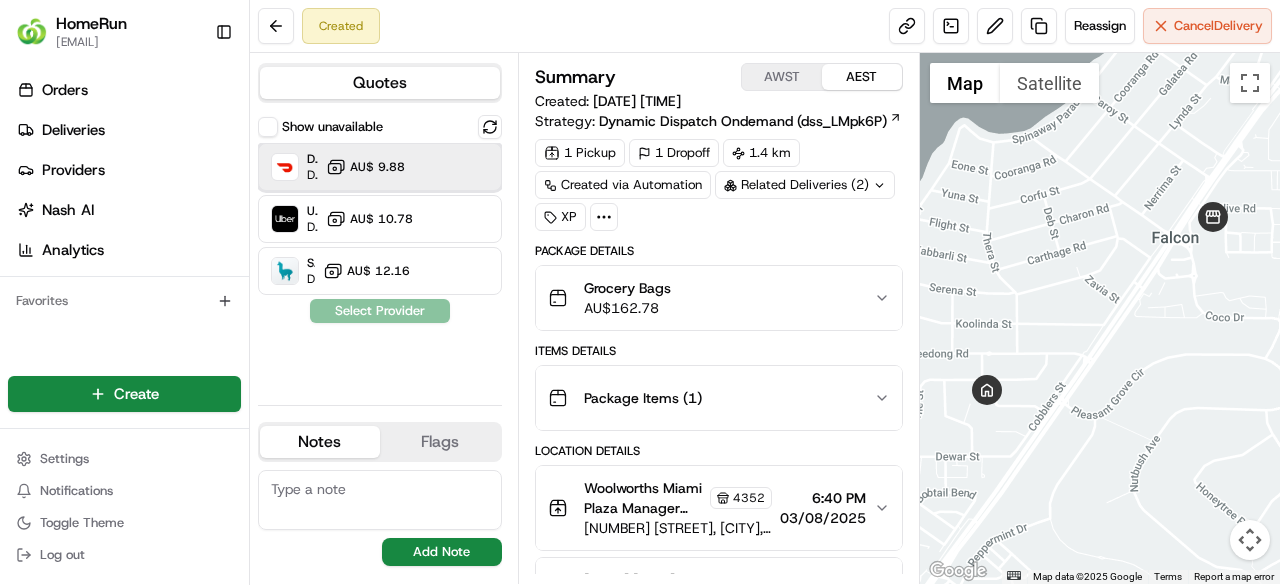 click on "DoorDash Dropoff ETA   45 minutes AU$   9.88" at bounding box center (380, 167) 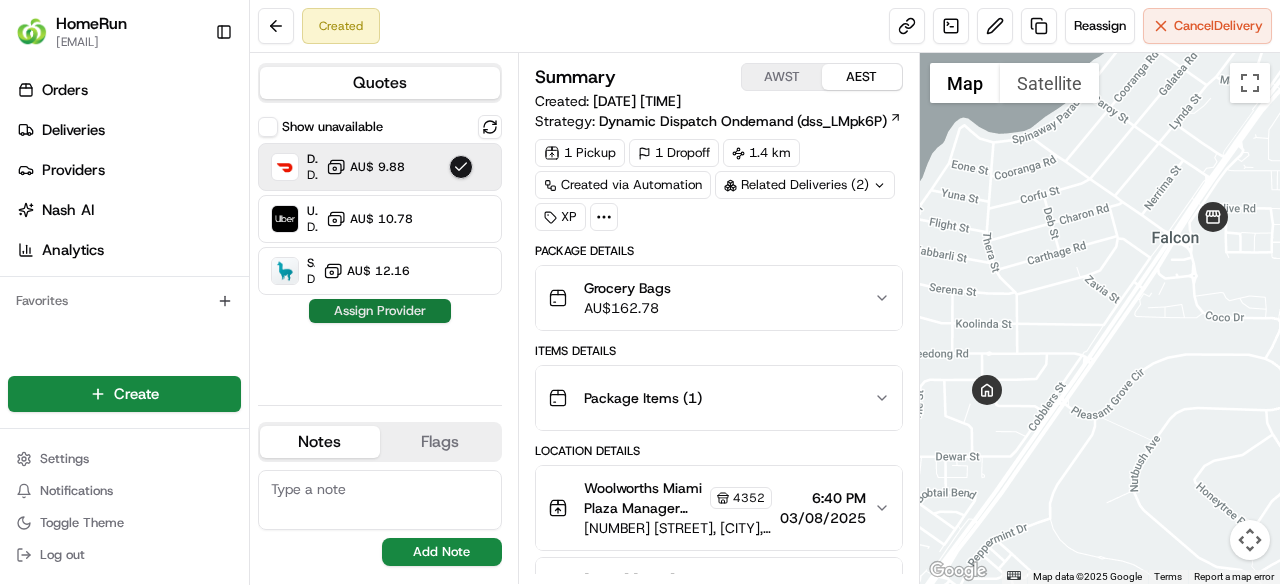 click on "Assign Provider" at bounding box center [380, 311] 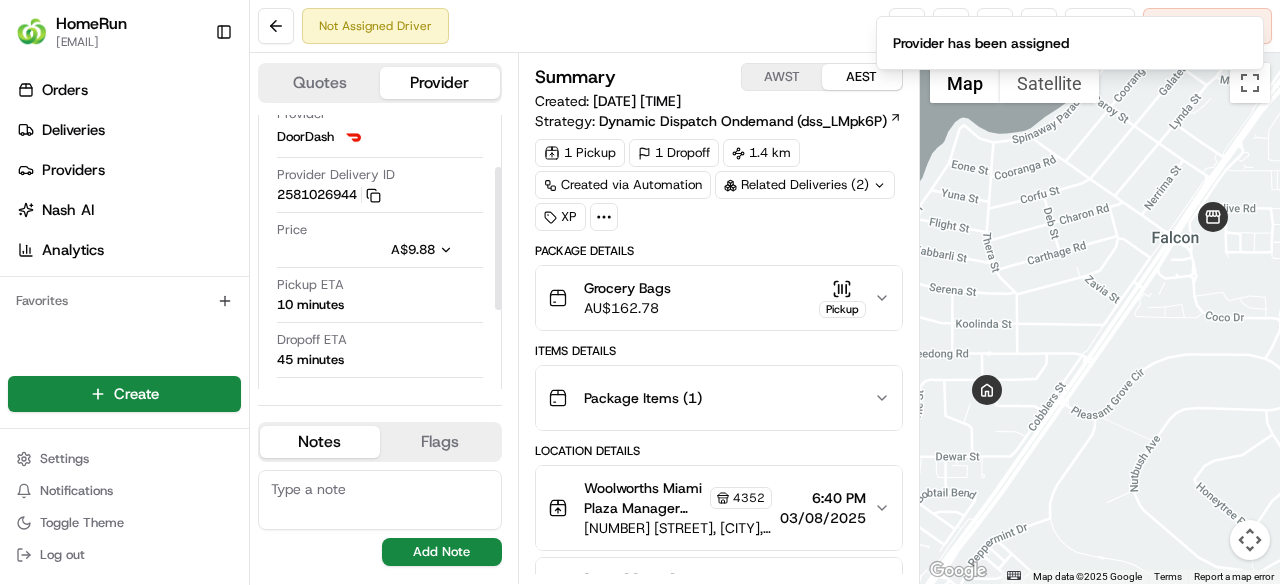scroll, scrollTop: 100, scrollLeft: 0, axis: vertical 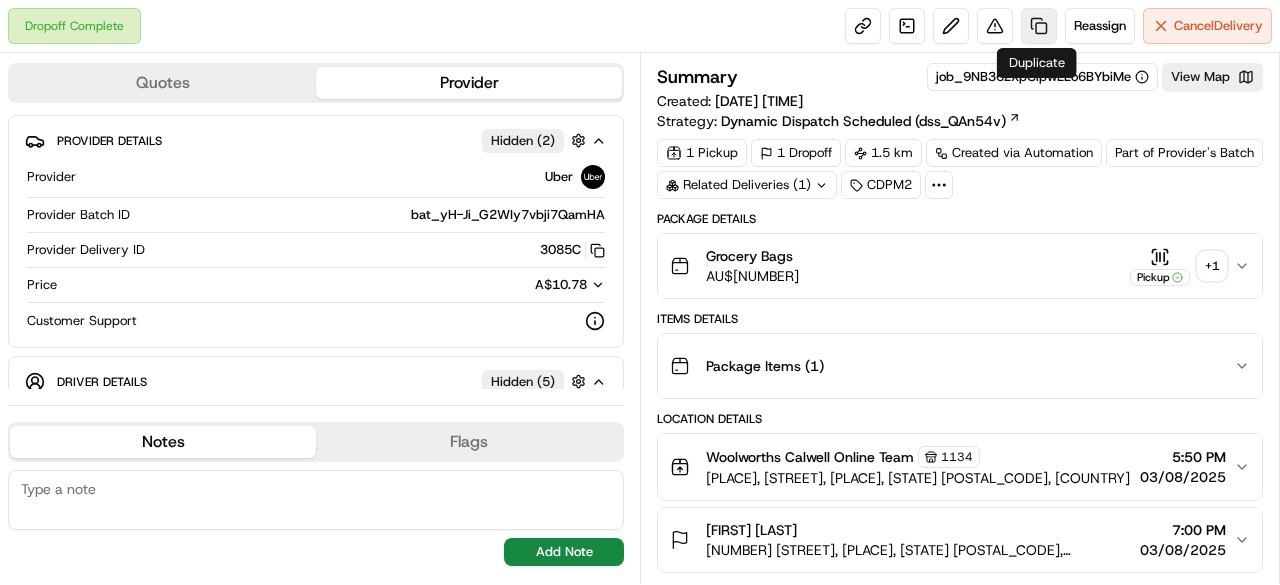 click at bounding box center [1039, 26] 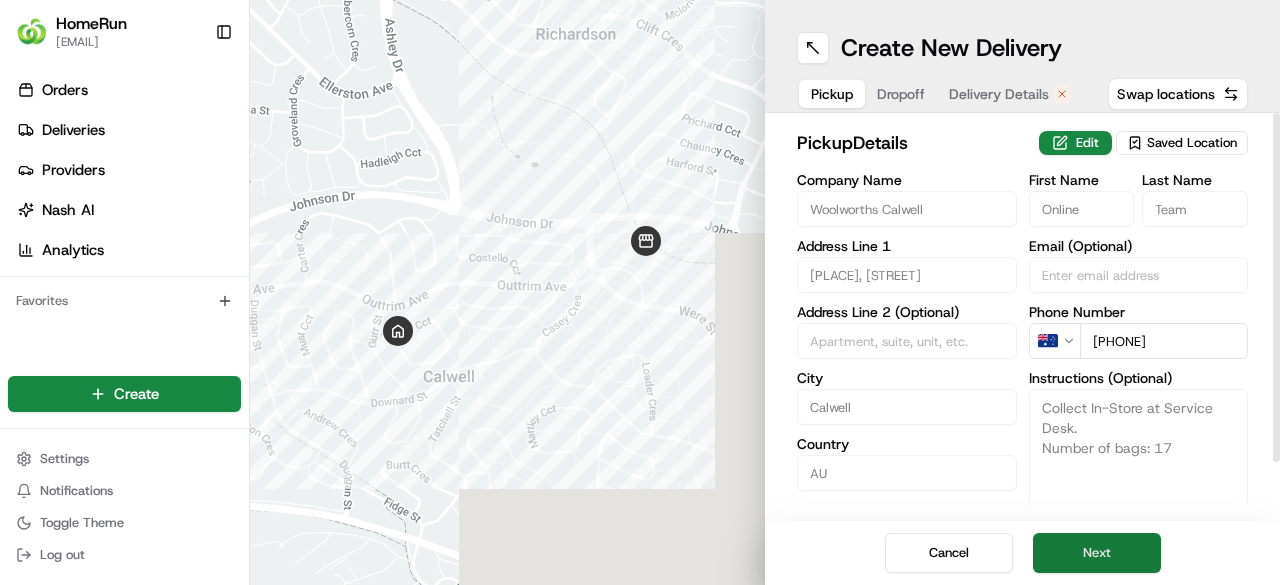 click on "Next" at bounding box center [1097, 553] 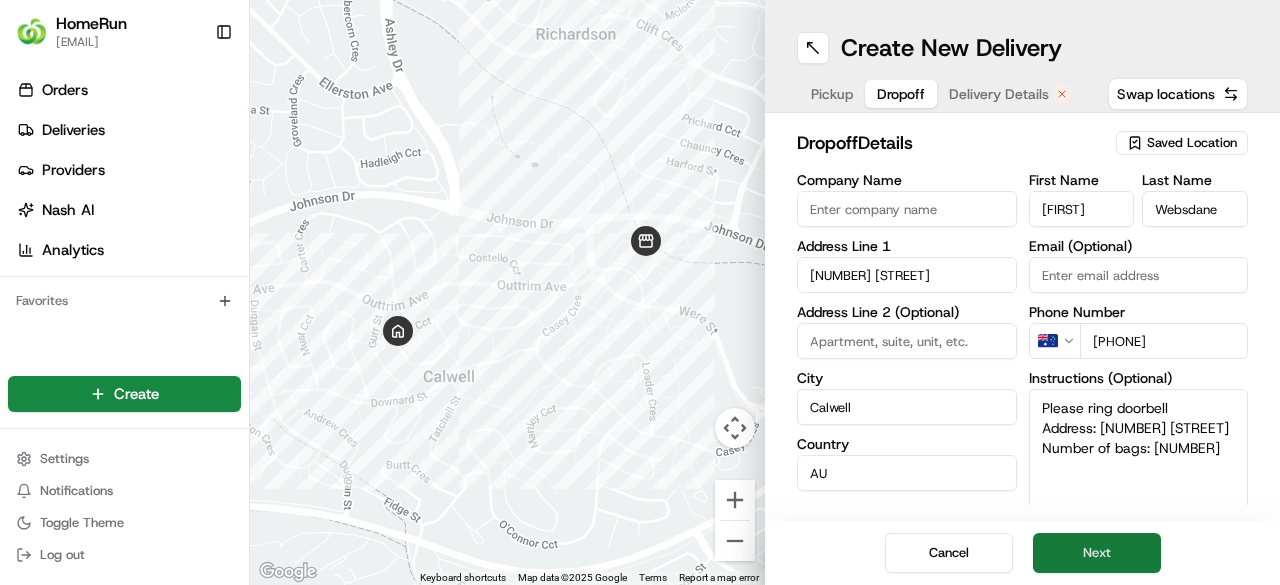 click on "Next" at bounding box center (1097, 553) 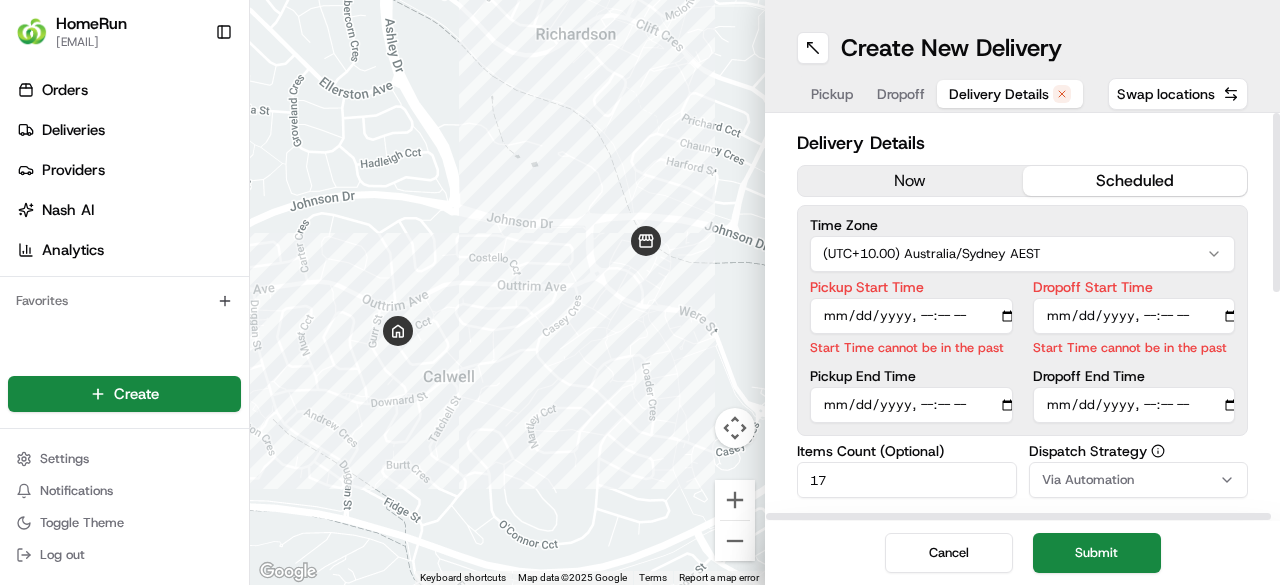 click on "Pickup Start Time" at bounding box center (911, 316) 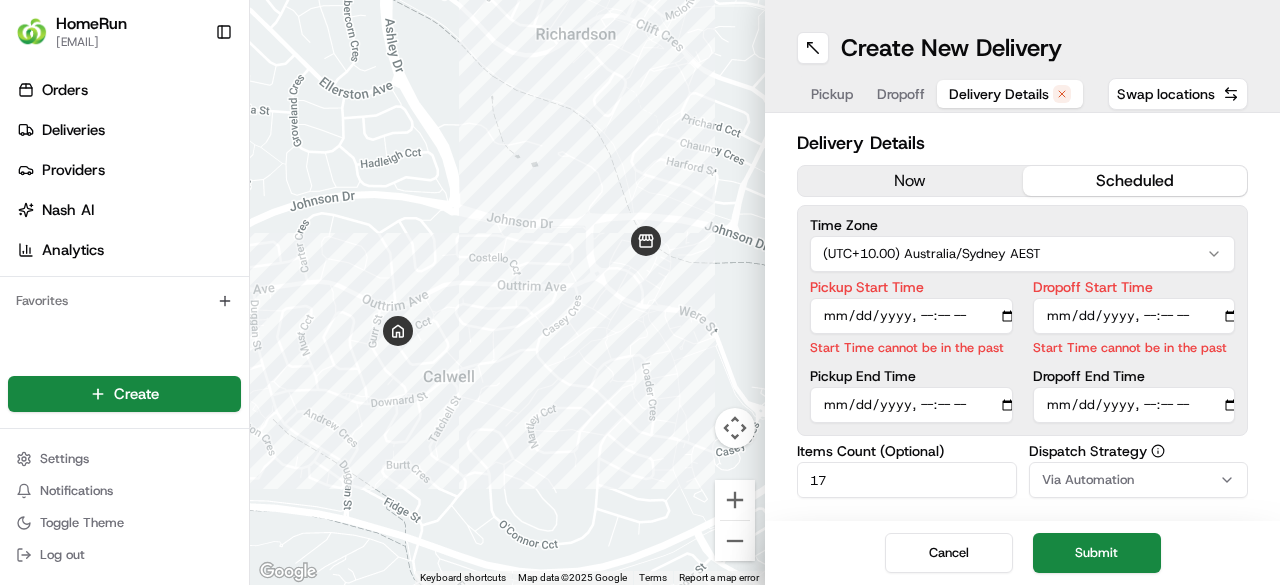 type on "2025-08-03T19:00" 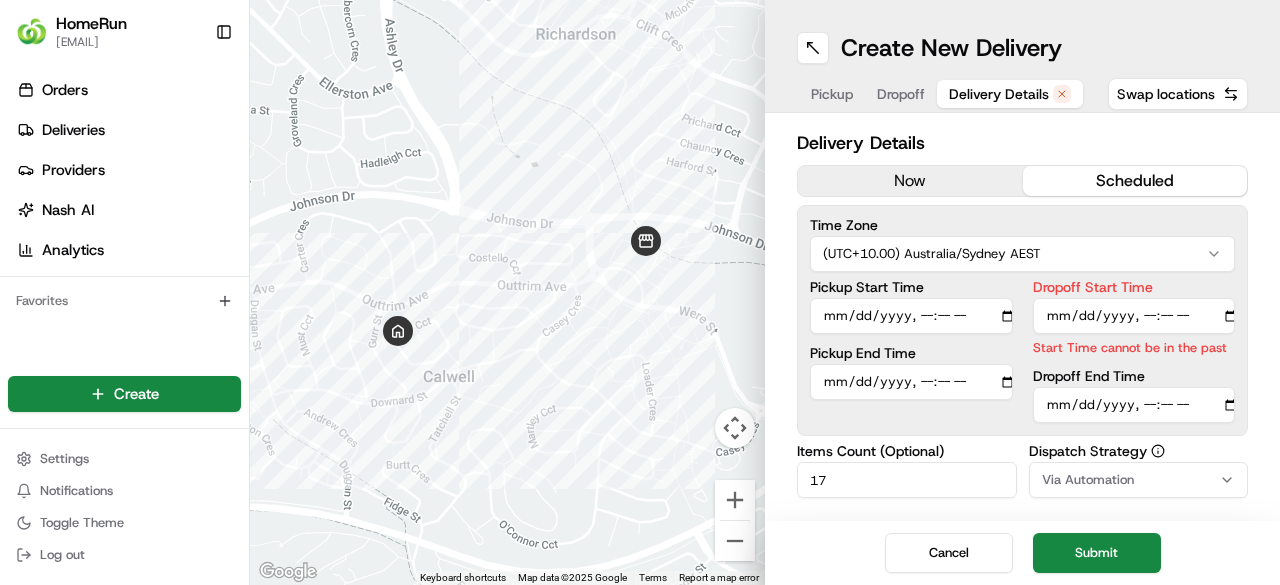click on "Create New Delivery Pickup Dropoff Delivery Details Swap locations" at bounding box center [1022, 56] 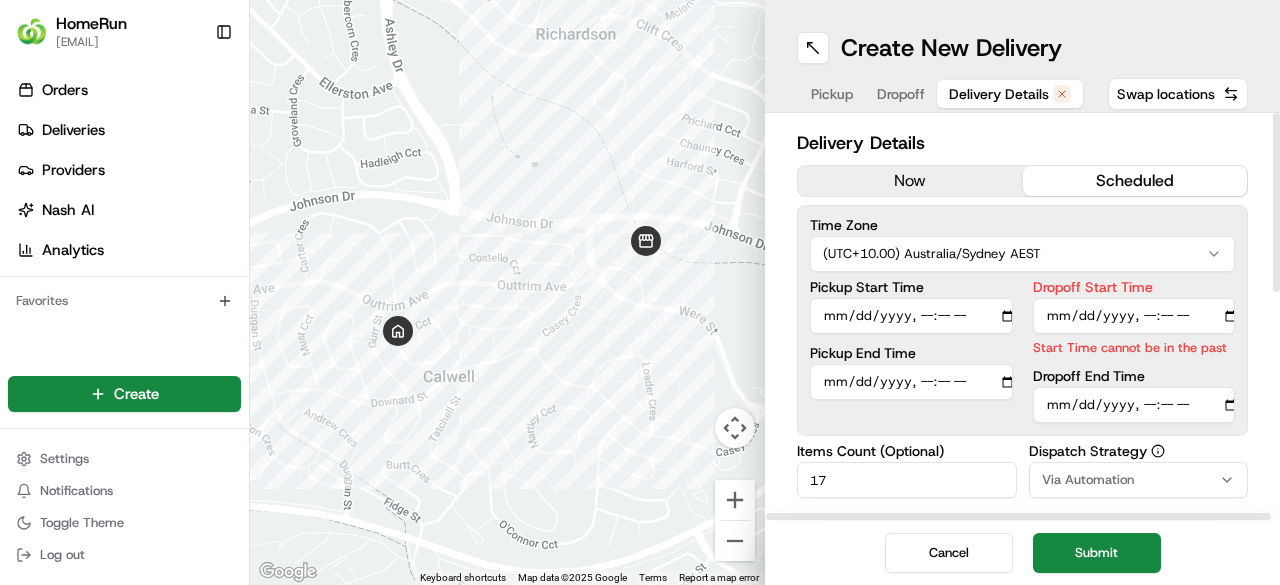 click on "Dropoff Start Time" at bounding box center (1134, 316) 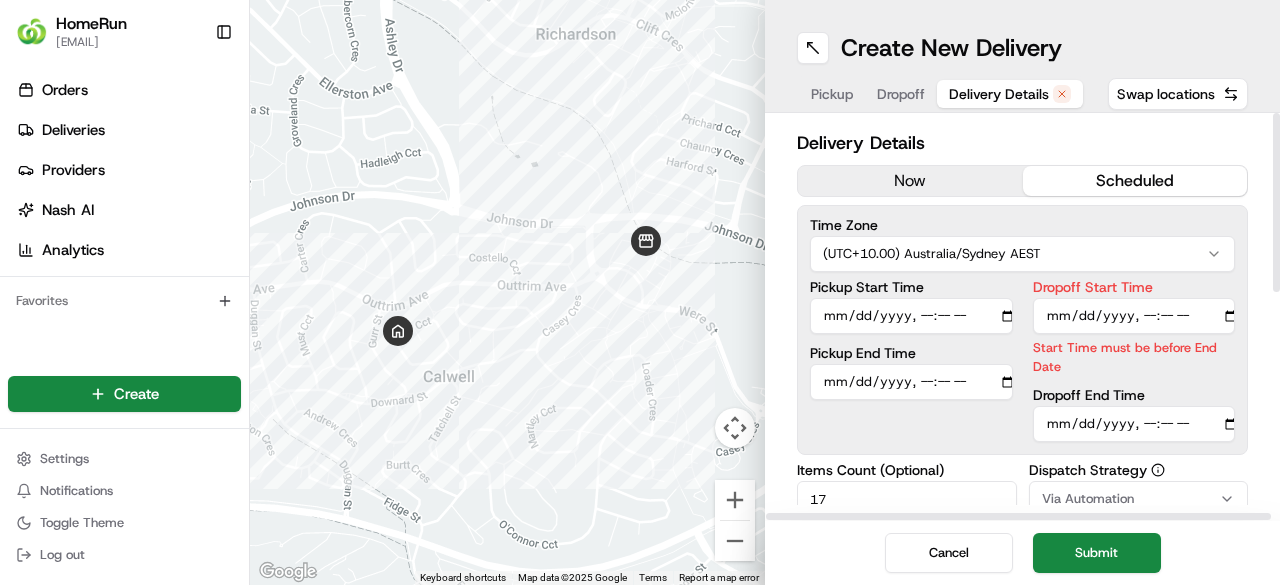 click on "Delivery Details now scheduled Time Zone (UTC+10.00) Australia/Sydney AEST Pickup Start Time Pickup End Time Dropoff Start Time Start Time must be before End Date Dropoff End Time Items Count (Optional) 17 Currency AUD Package Value 432.25 Package Identifier (Optional) 263072376_copy Description (Optional) Grocery Bags Dispatch Strategy Via Automation Package Requirements (Optional) Photo Proof of Delivery Minimum Vehicle Size (Optional) Car Driver Tip (Optional) $ 5 $ 10 $ 15 $ 30 $ 50 Package Items ( 1 ) Total Package Dimensions (Optional) Advanced (Optional)" at bounding box center [1022, 317] 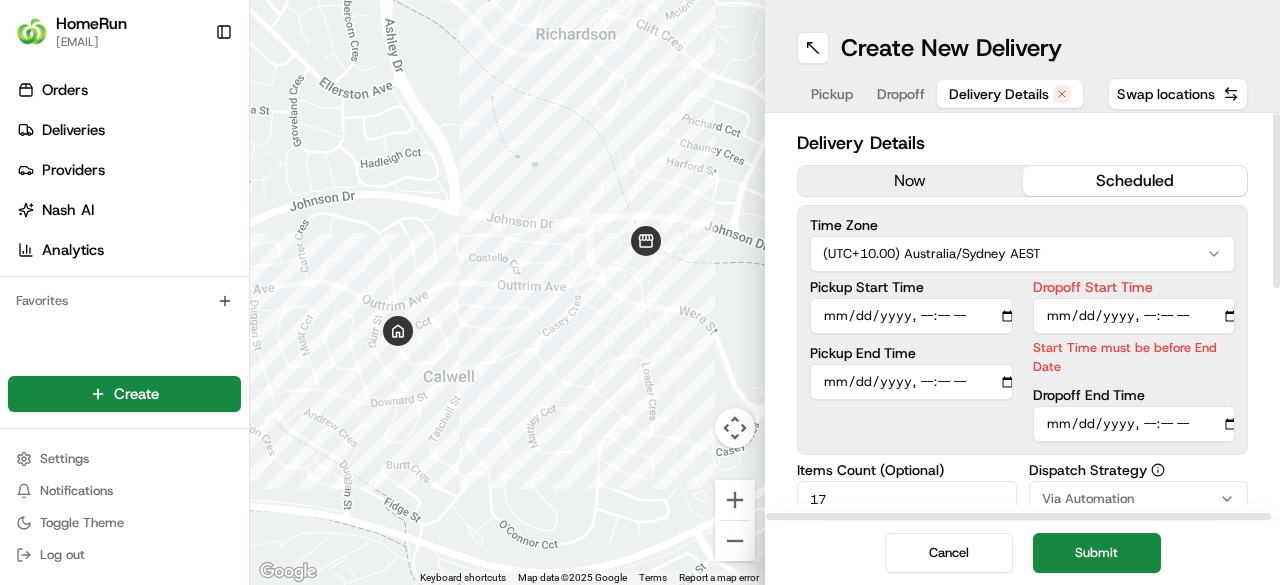 click on "Pickup Start Time" at bounding box center (911, 316) 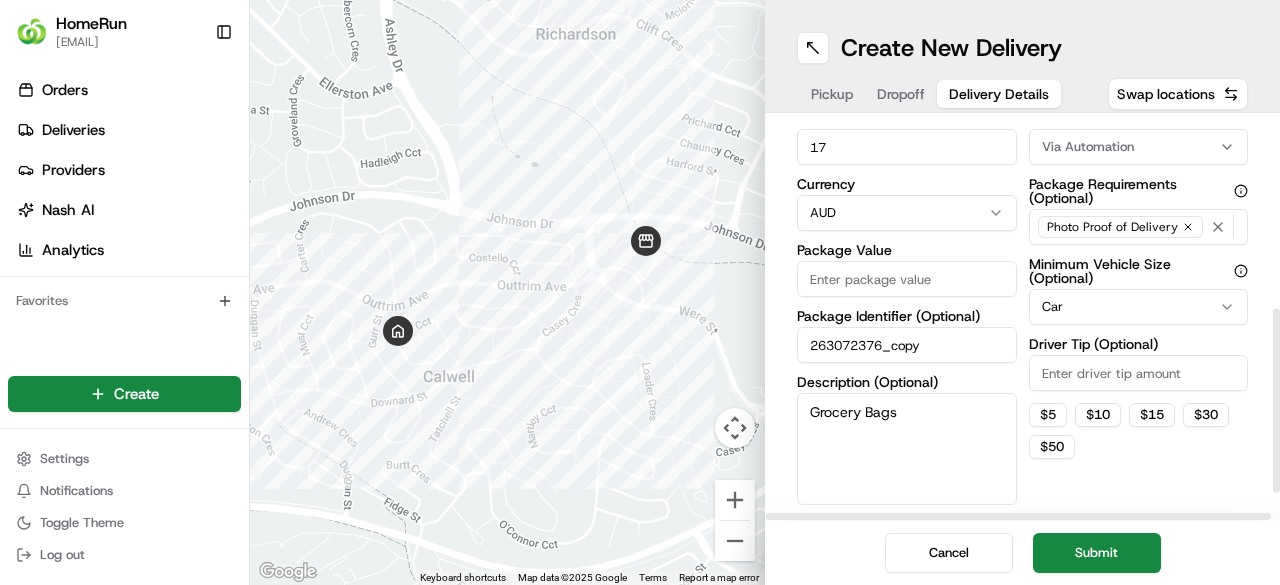 scroll, scrollTop: 400, scrollLeft: 0, axis: vertical 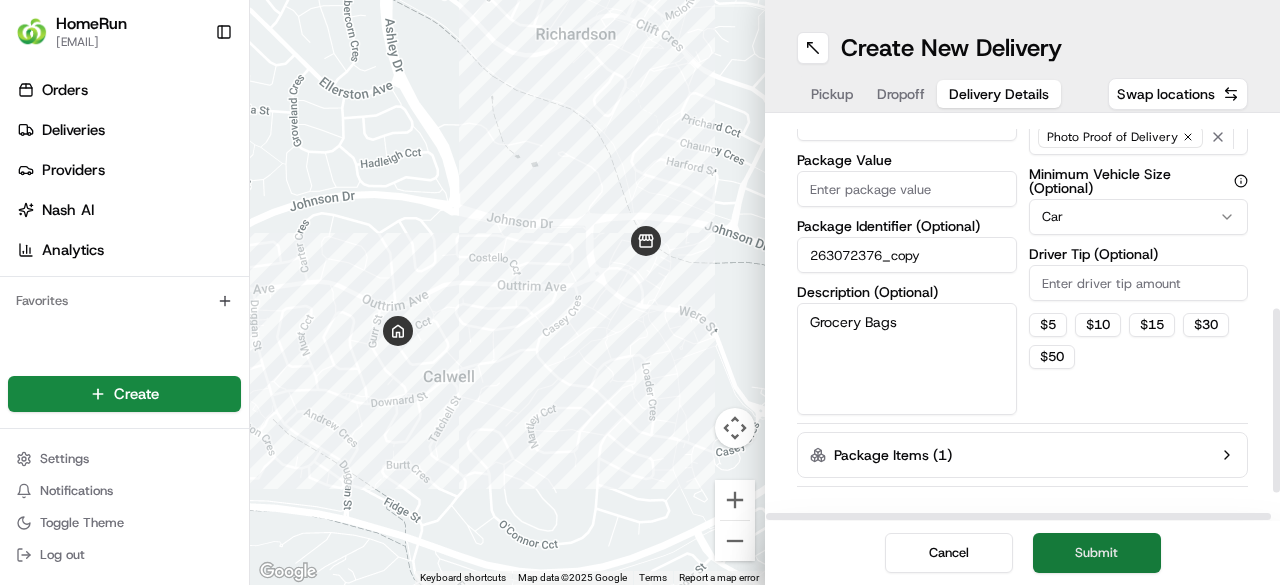 click on "Submit" at bounding box center [1097, 553] 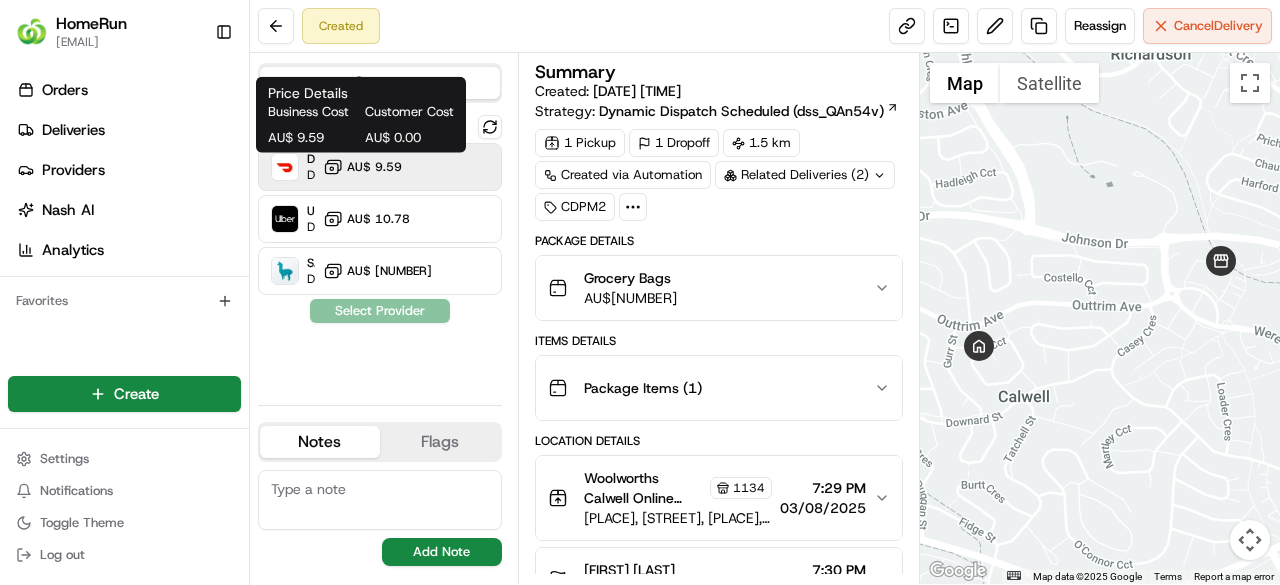click on "AU$   9.59" at bounding box center (374, 167) 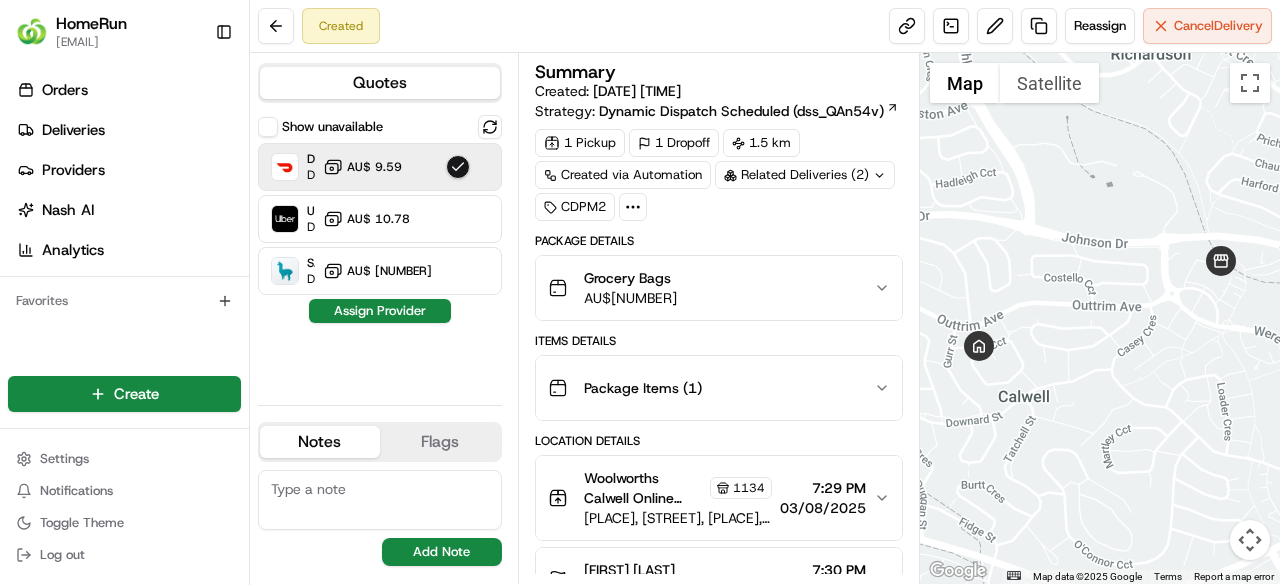 click on "Assign Provider" at bounding box center [380, 311] 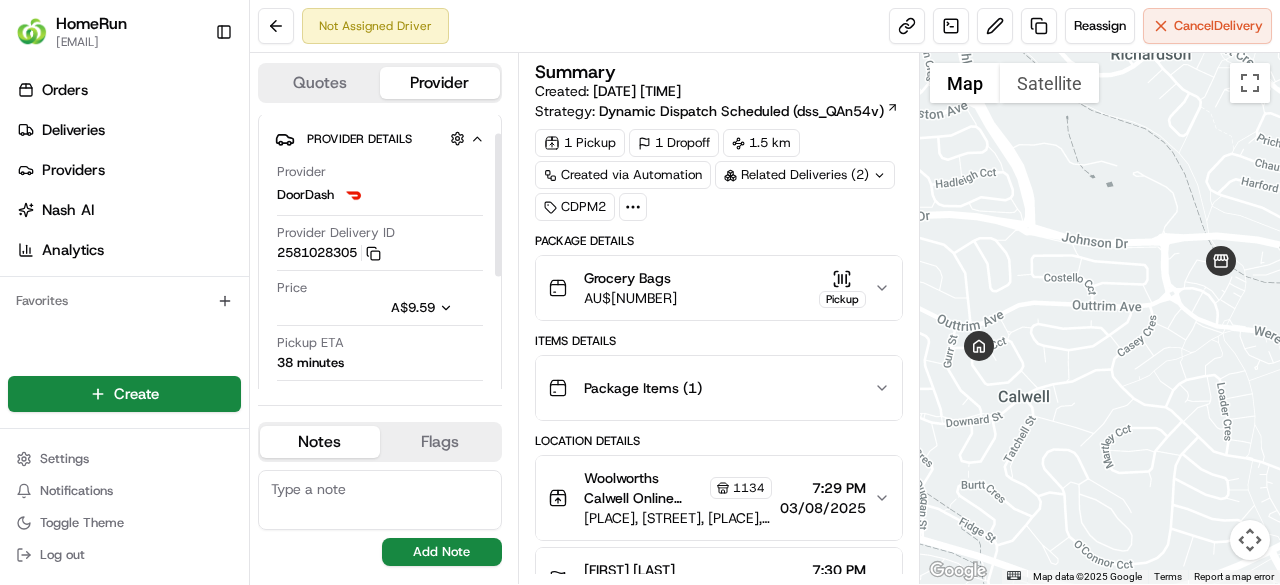 scroll, scrollTop: 0, scrollLeft: 0, axis: both 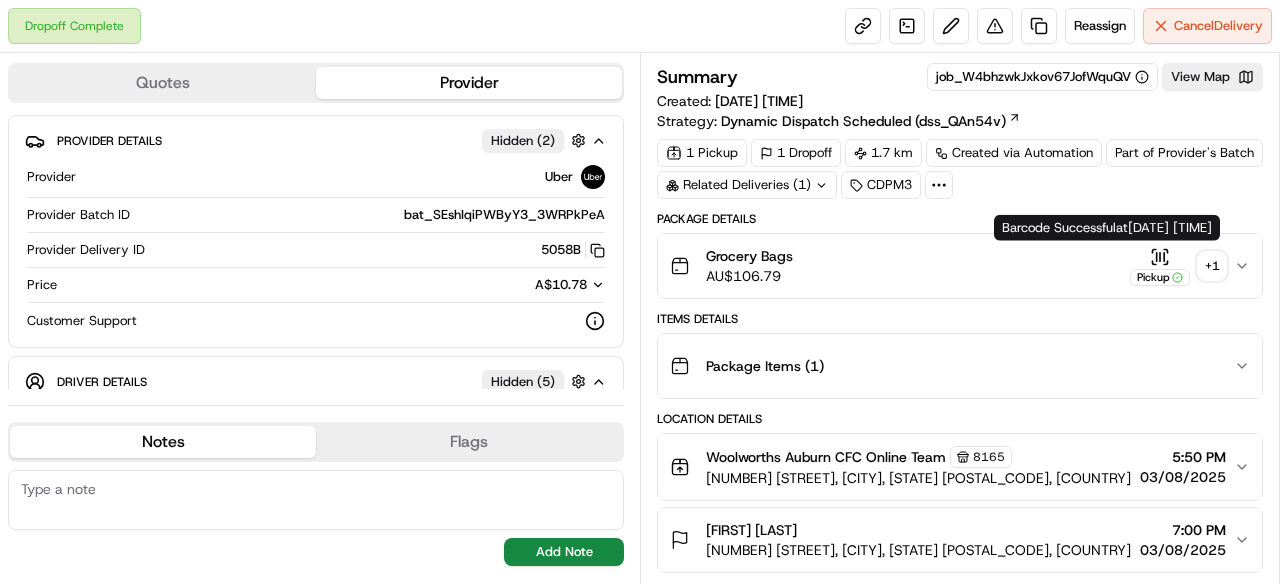 click on "+ 1" at bounding box center [1212, 266] 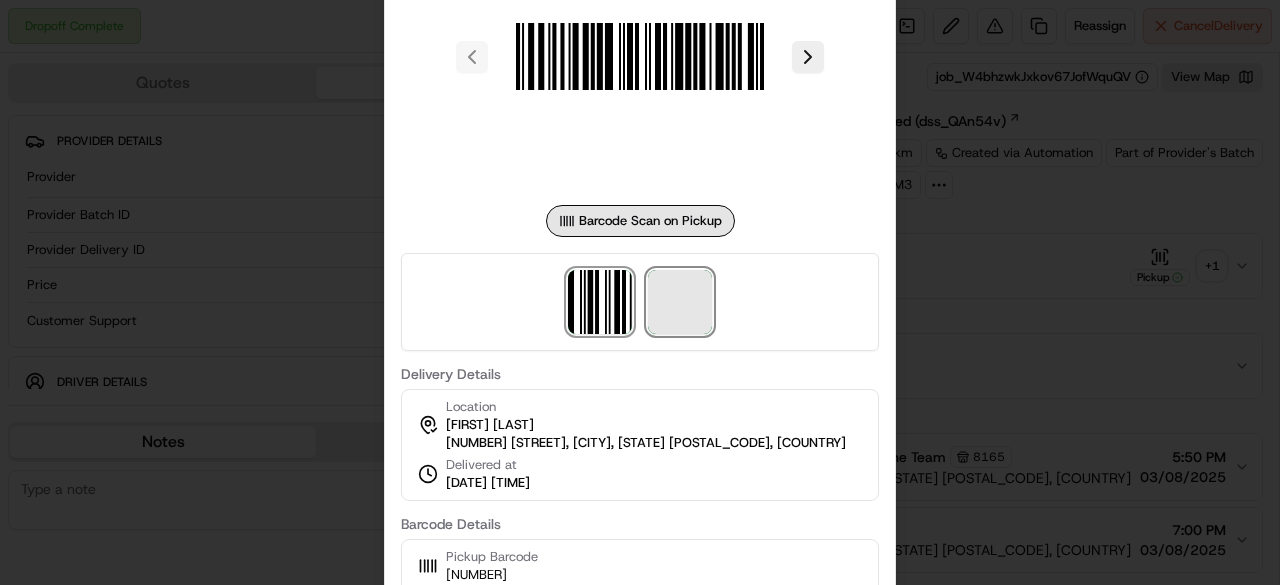 click at bounding box center [680, 302] 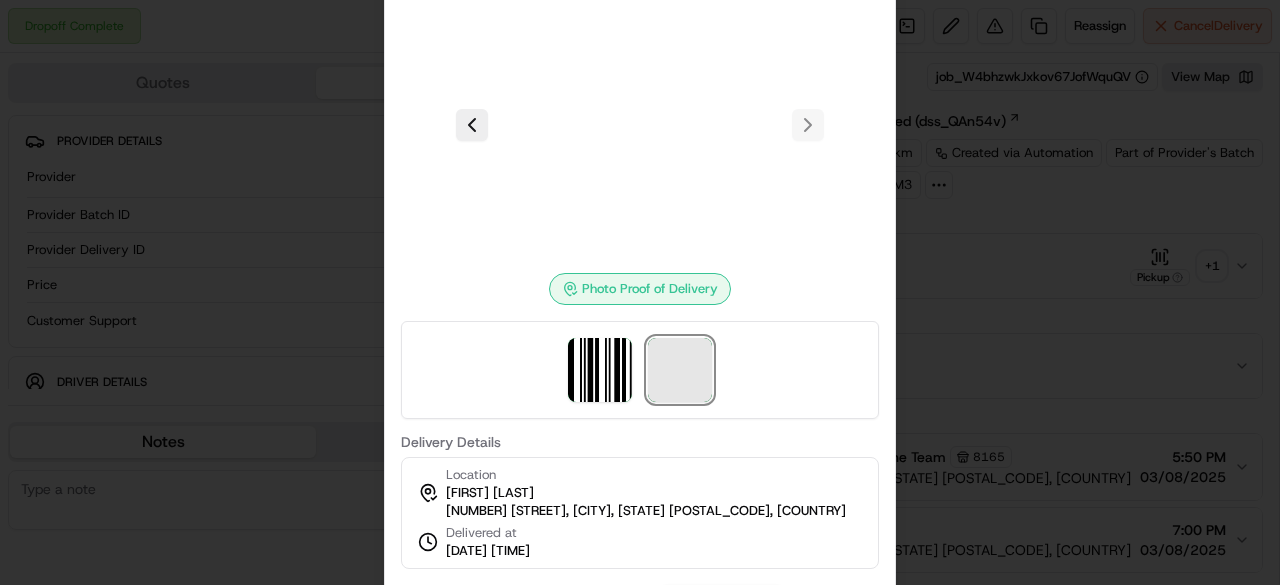 click at bounding box center (680, 370) 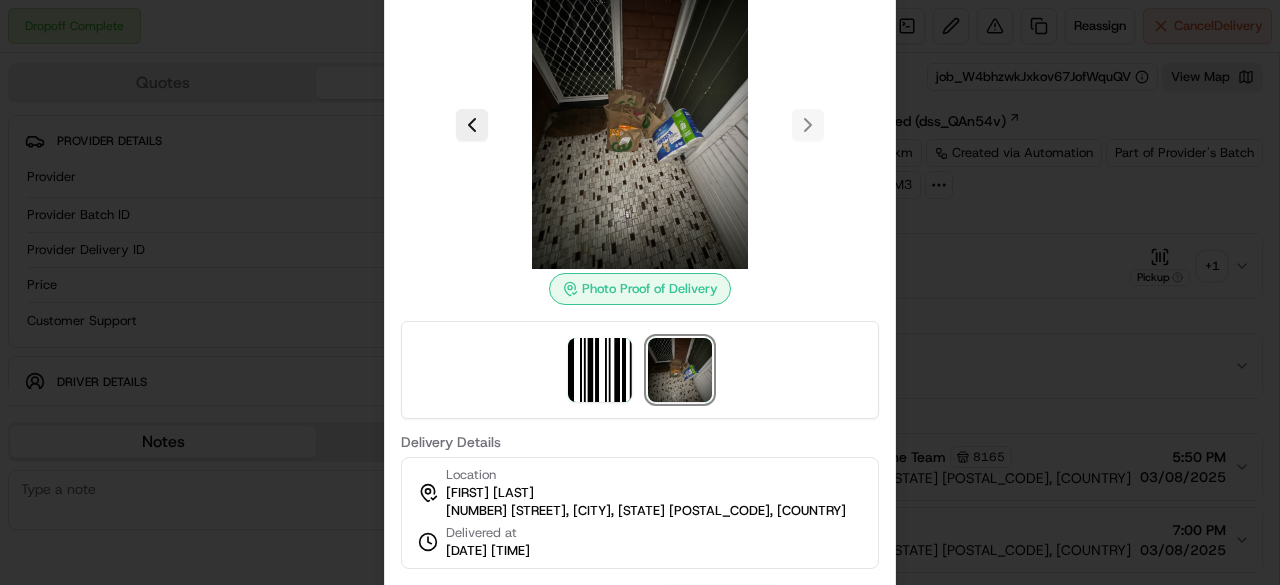 click at bounding box center (640, 125) 